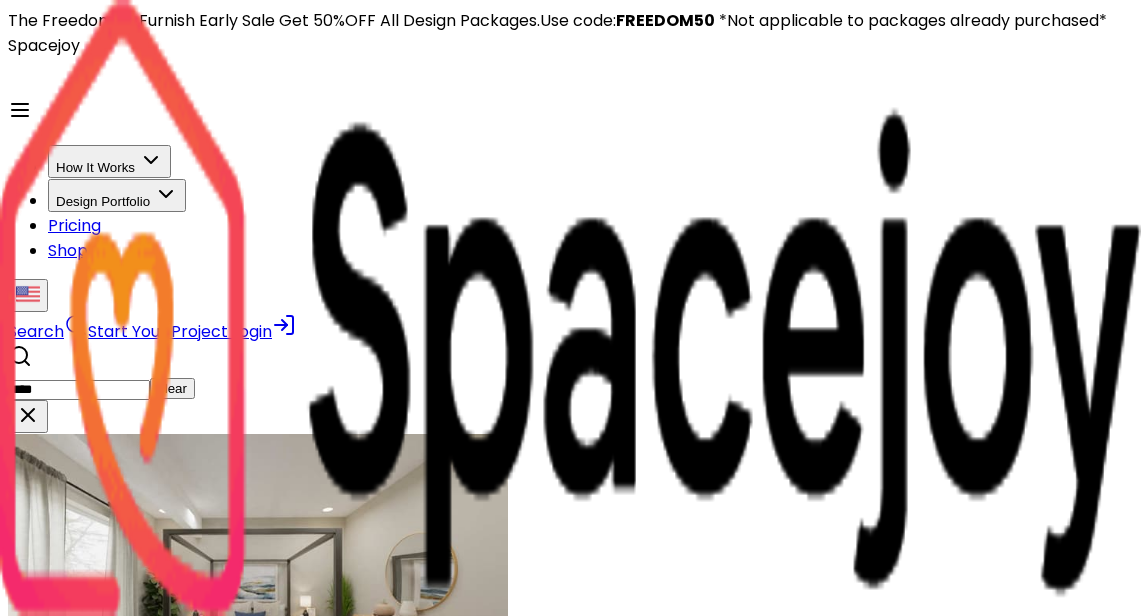 scroll, scrollTop: 0, scrollLeft: 0, axis: both 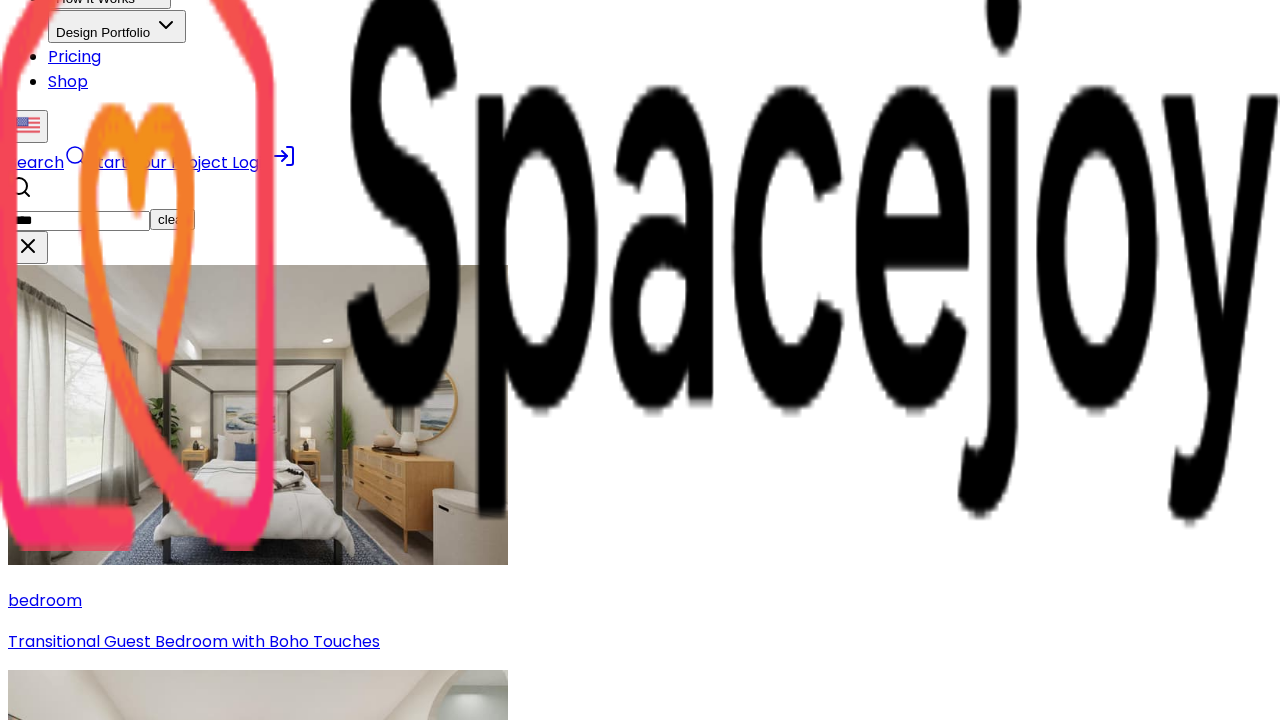 click on "Transitional Guest Bedroom with Boho Touches" at bounding box center [640, 641] 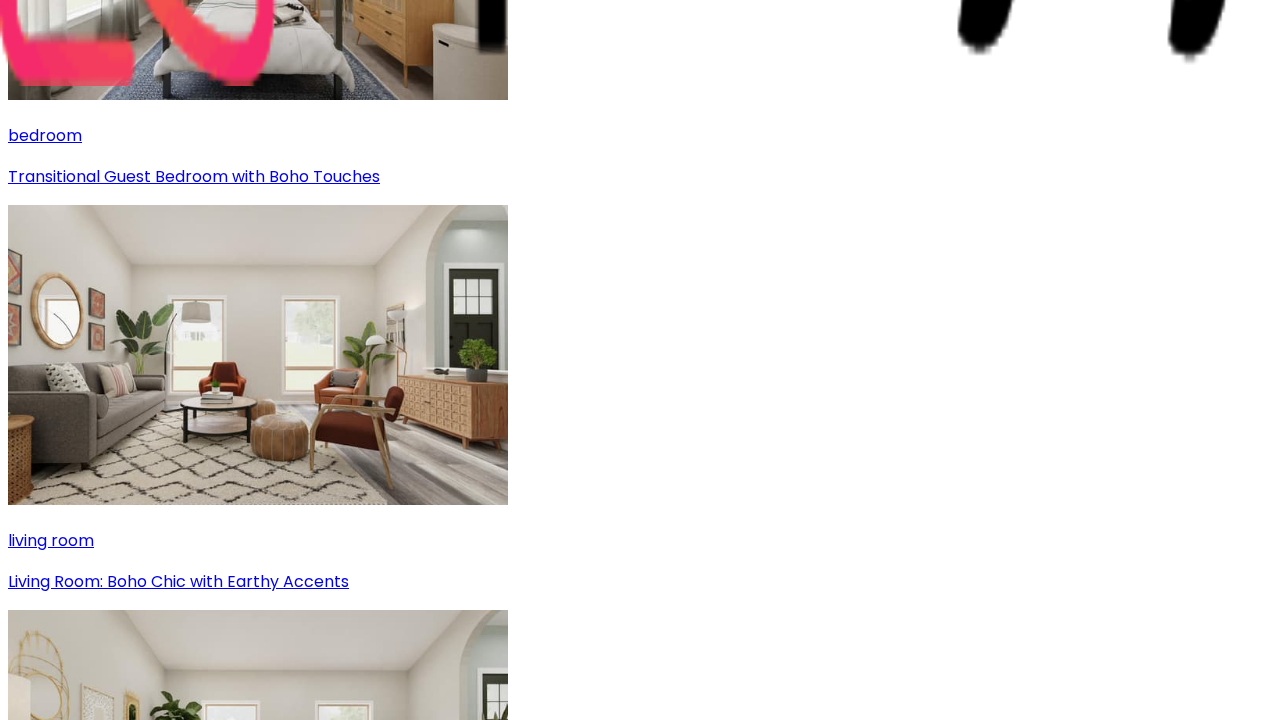 scroll, scrollTop: 637, scrollLeft: 0, axis: vertical 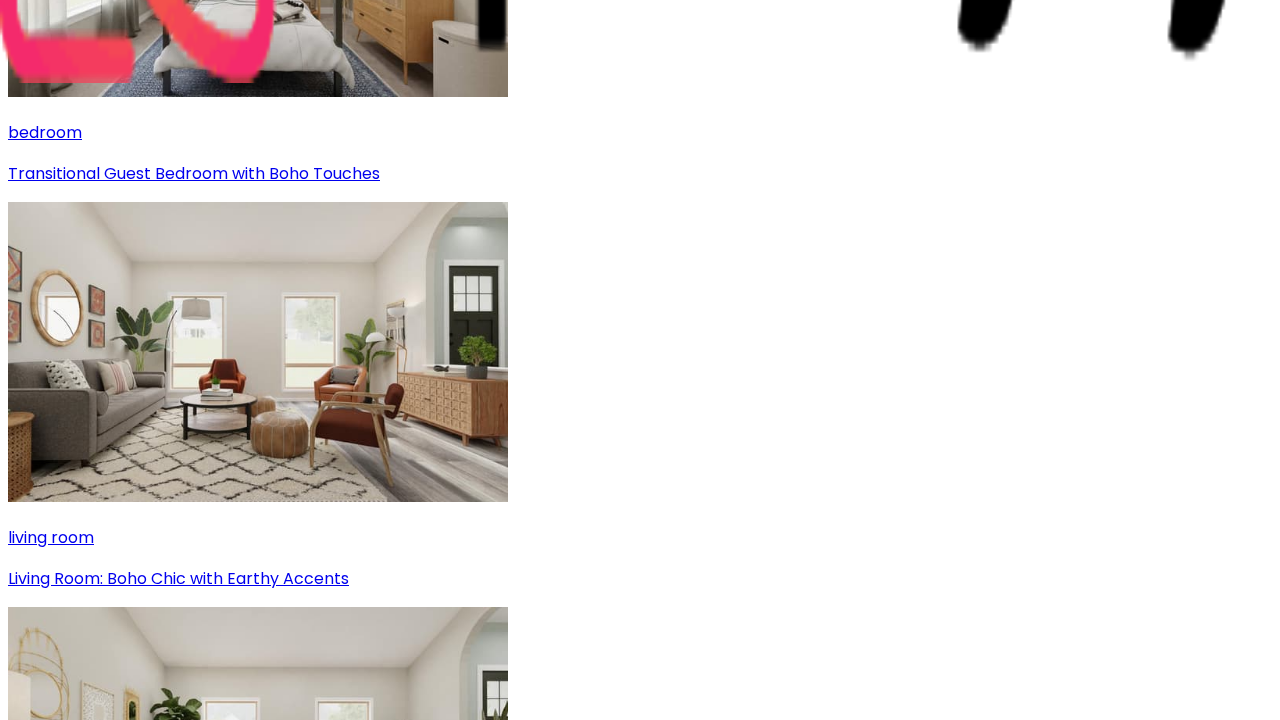 click at bounding box center (258, 3997) 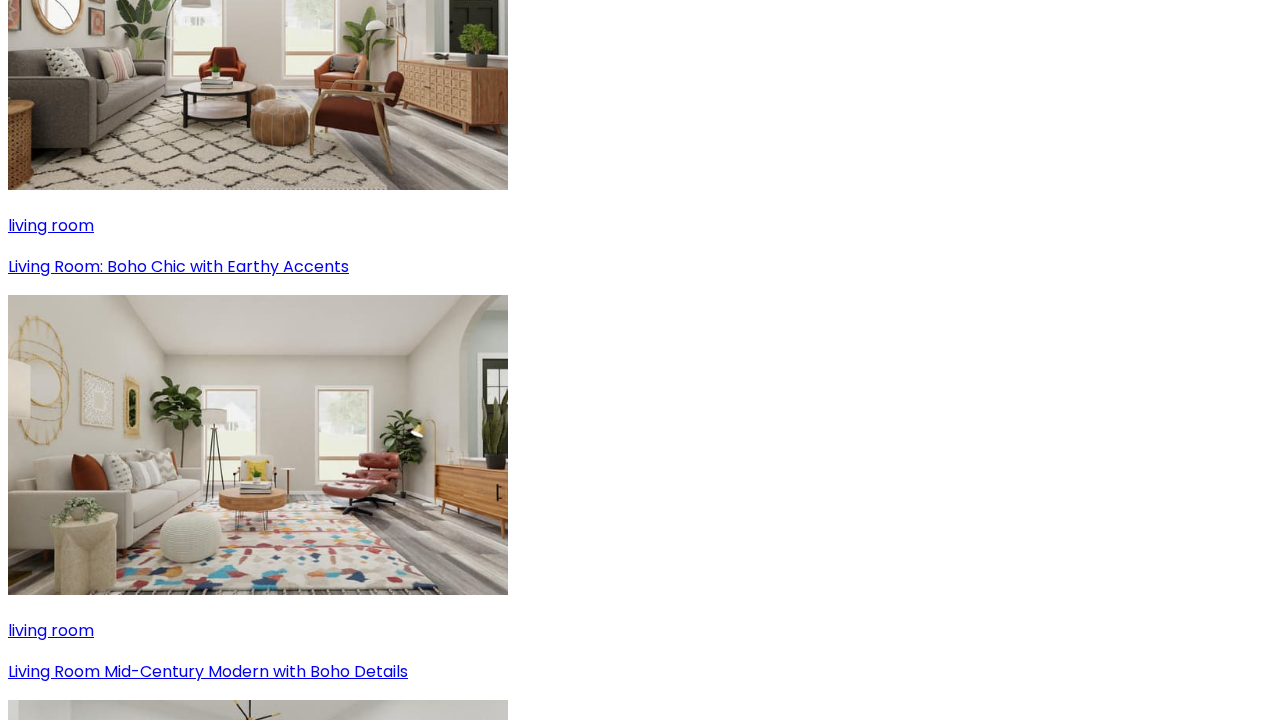 scroll, scrollTop: 1086, scrollLeft: 0, axis: vertical 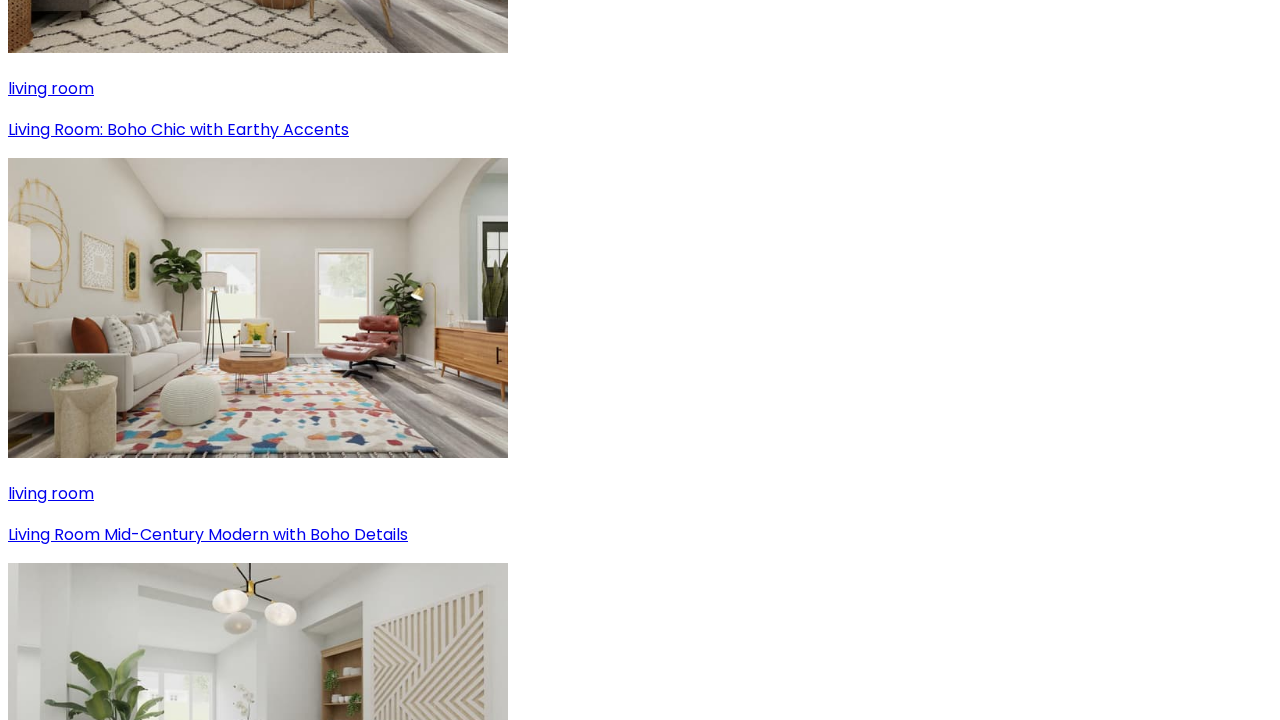 click on "Transitional Boho Bedroom with Blue Accent Wall" at bounding box center [640, 3774] 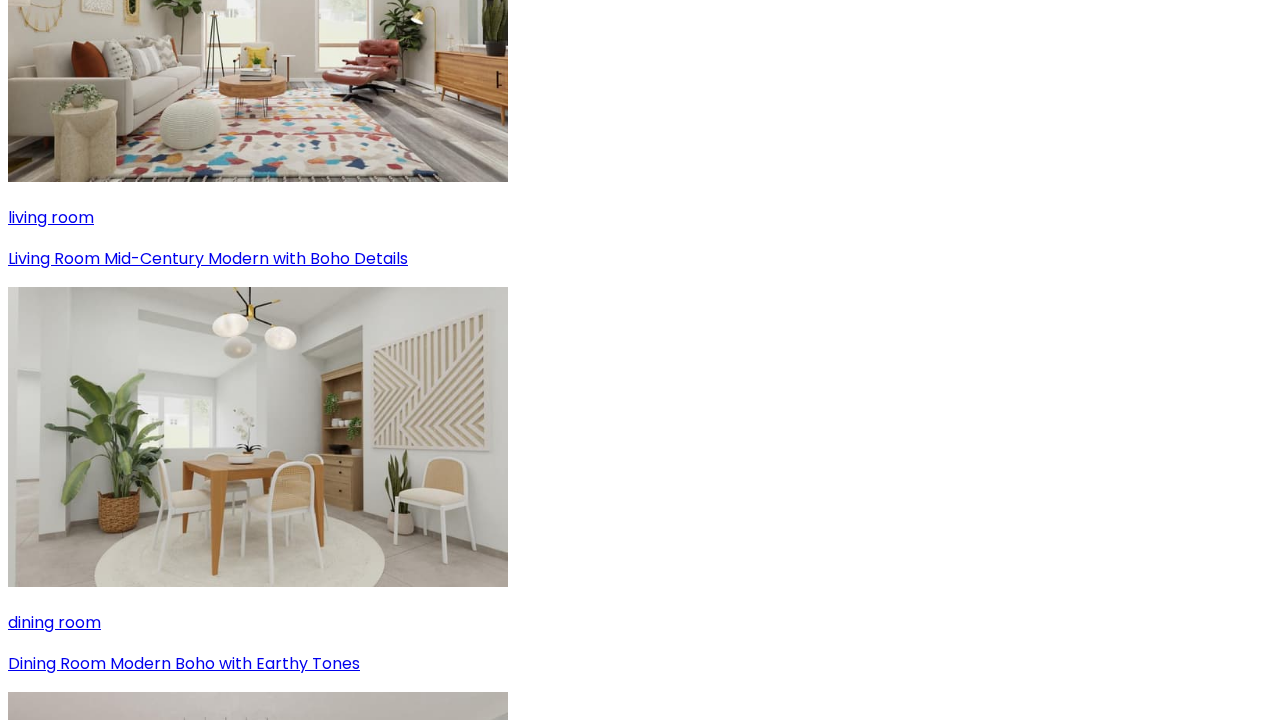 scroll, scrollTop: 1379, scrollLeft: 0, axis: vertical 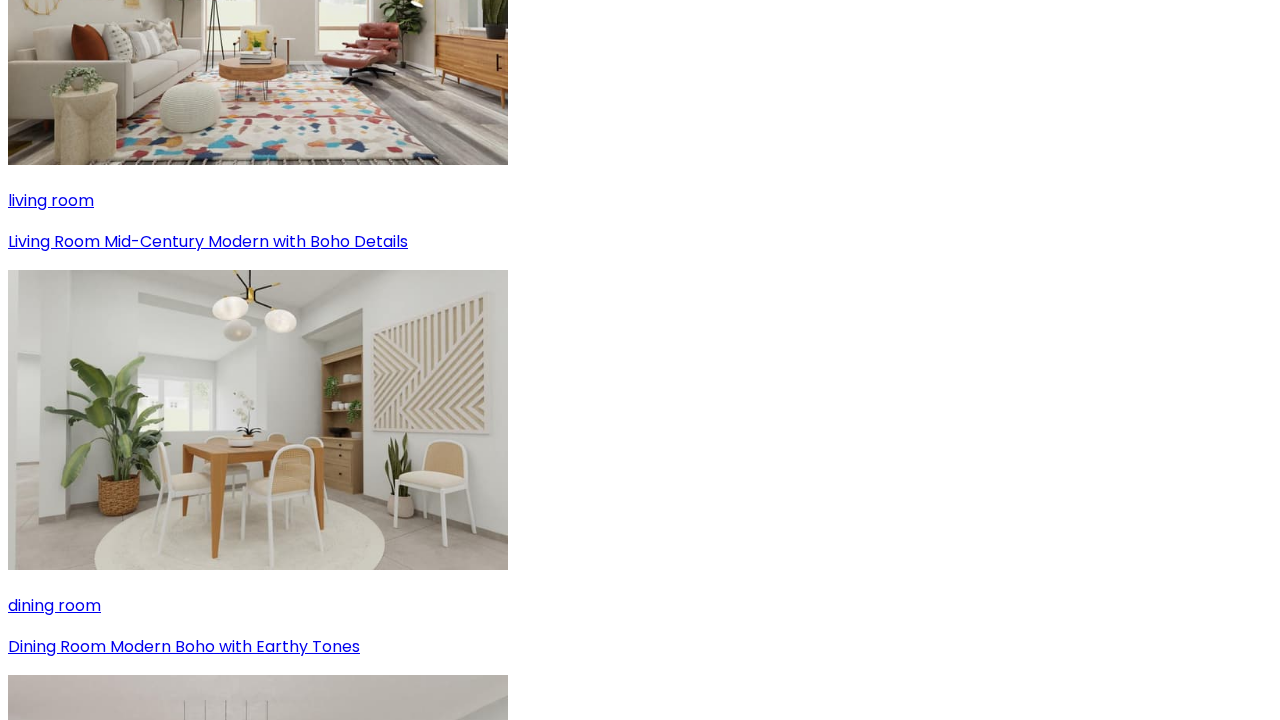 click on "Modern Boho Living Dining Area with Wallpaper" at bounding box center [640, 5101] 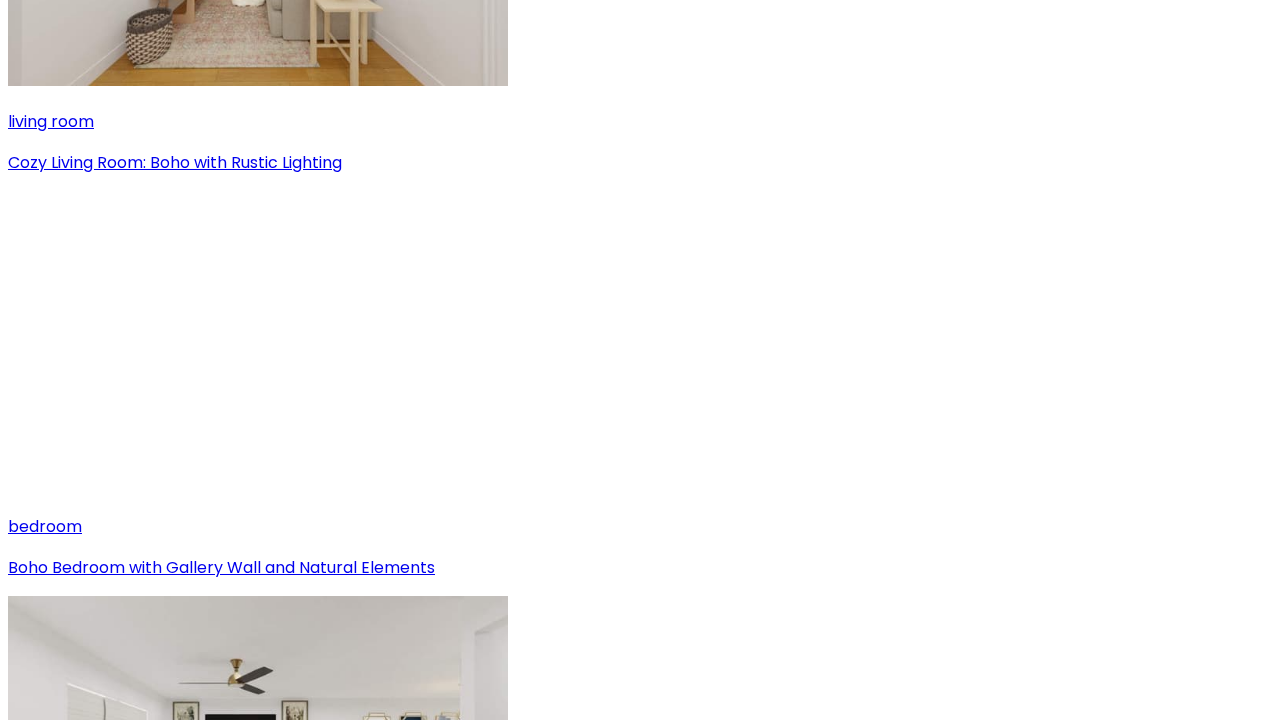 scroll, scrollTop: 2693, scrollLeft: 0, axis: vertical 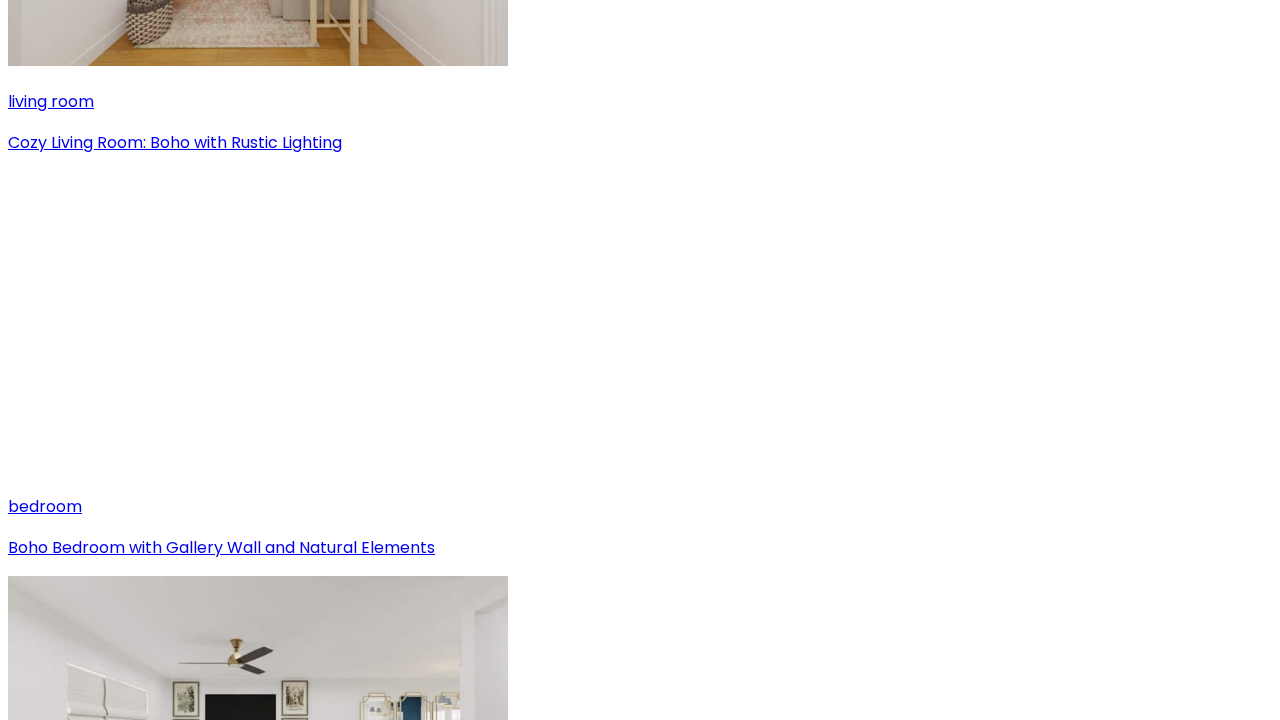 click on "open living and dining room Bring Home The Boho Vibe With Rattan Furniture" at bounding box center (640, 8465) 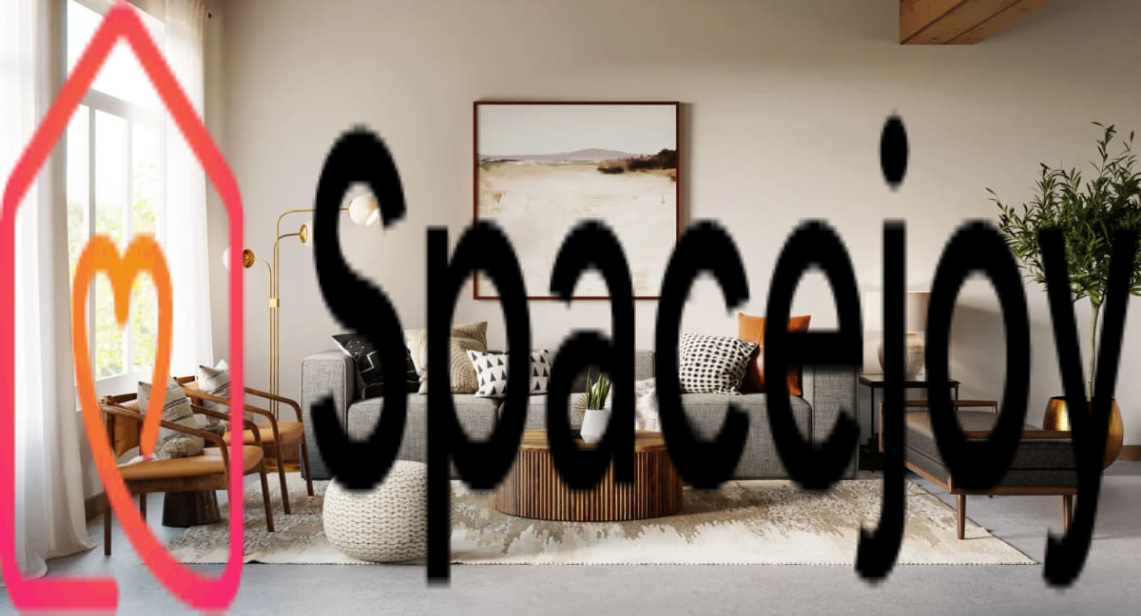 scroll, scrollTop: 0, scrollLeft: 0, axis: both 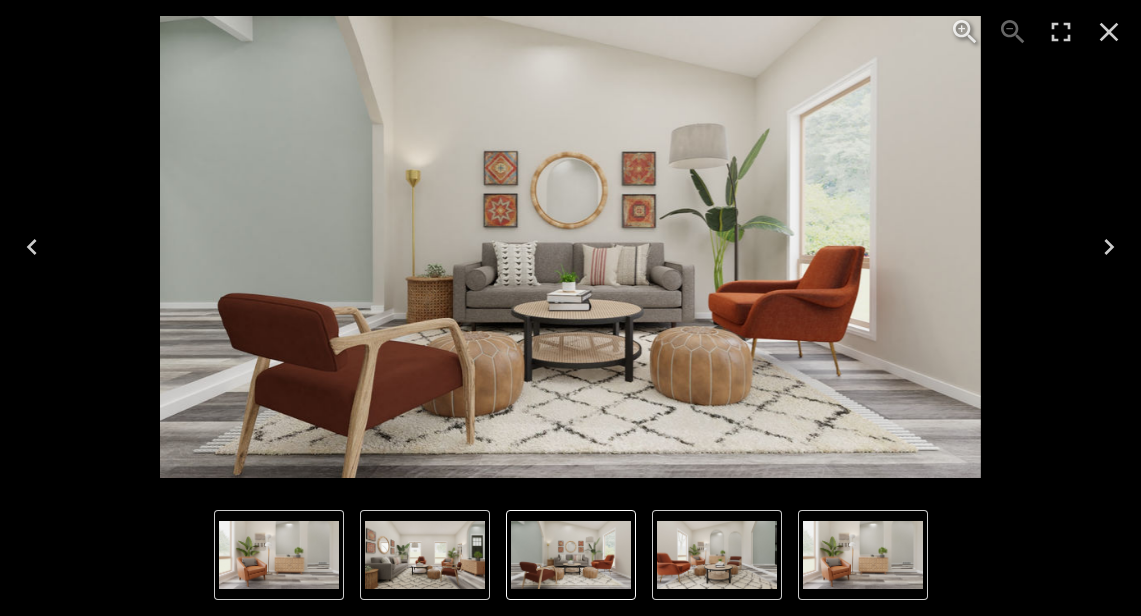 click at bounding box center [32, 247] 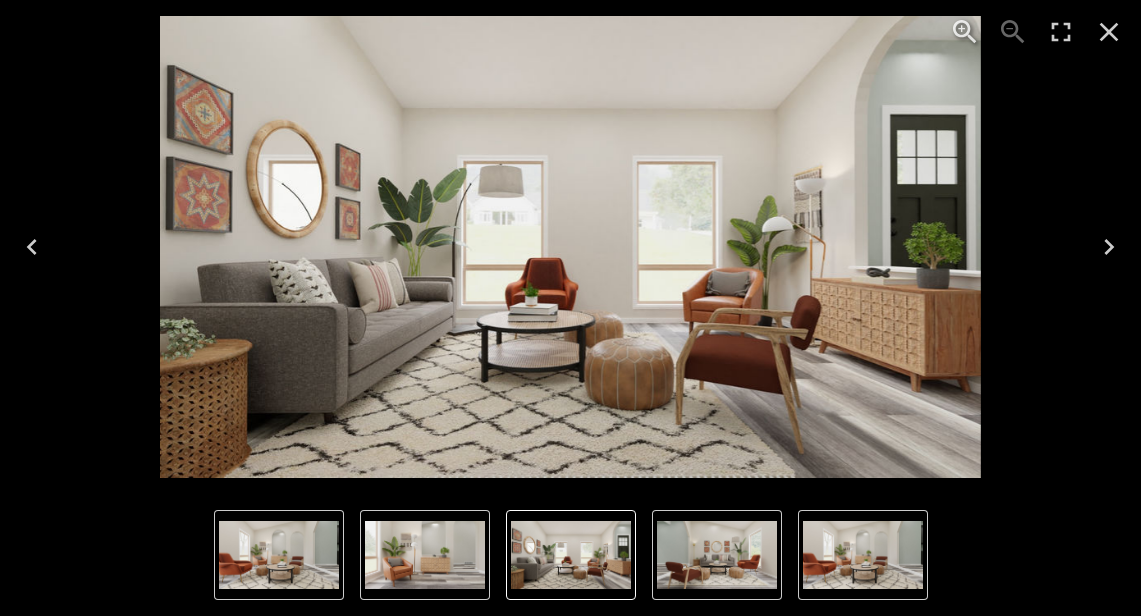 click at bounding box center [1109, 32] 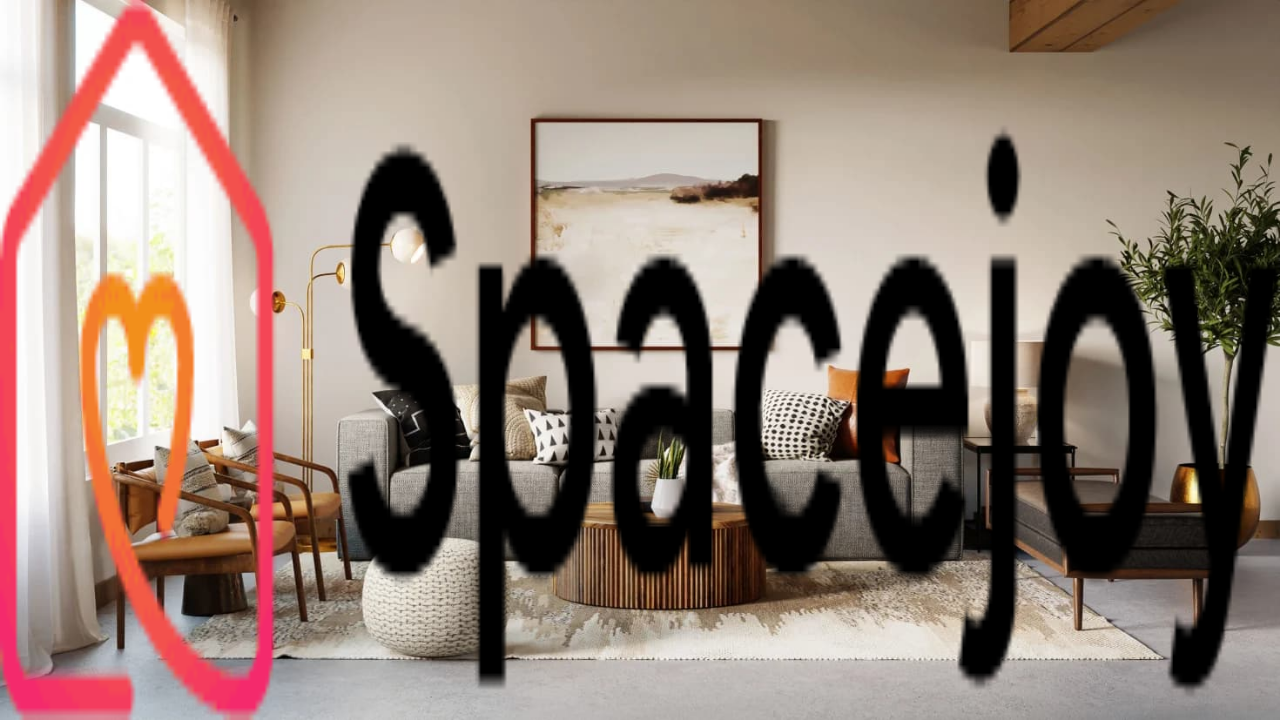 scroll, scrollTop: 0, scrollLeft: 0, axis: both 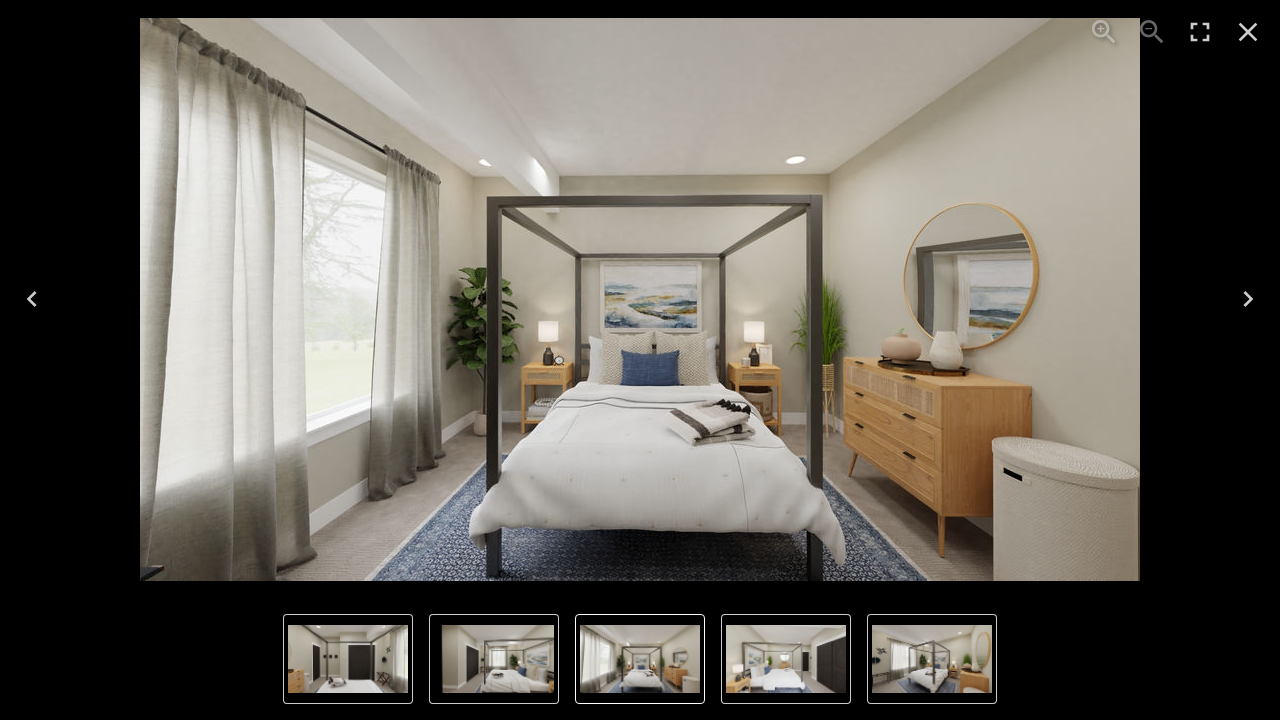 click at bounding box center [1248, 32] 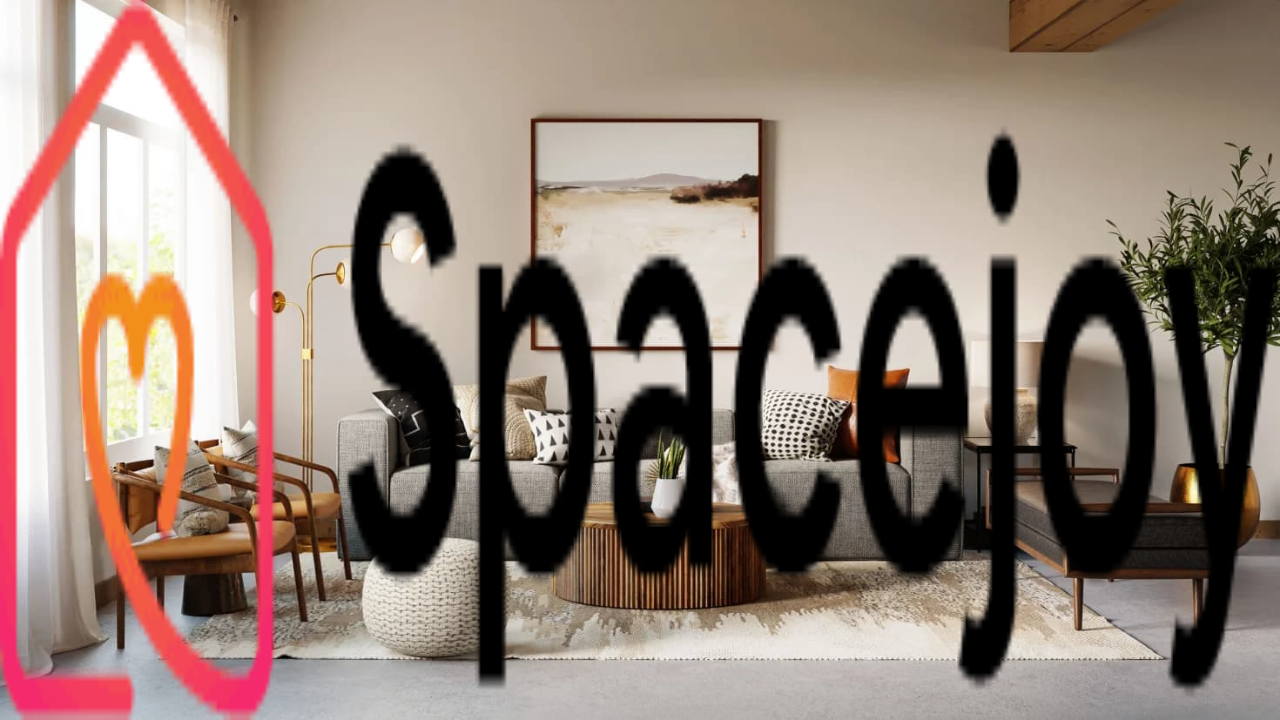 scroll, scrollTop: 0, scrollLeft: 0, axis: both 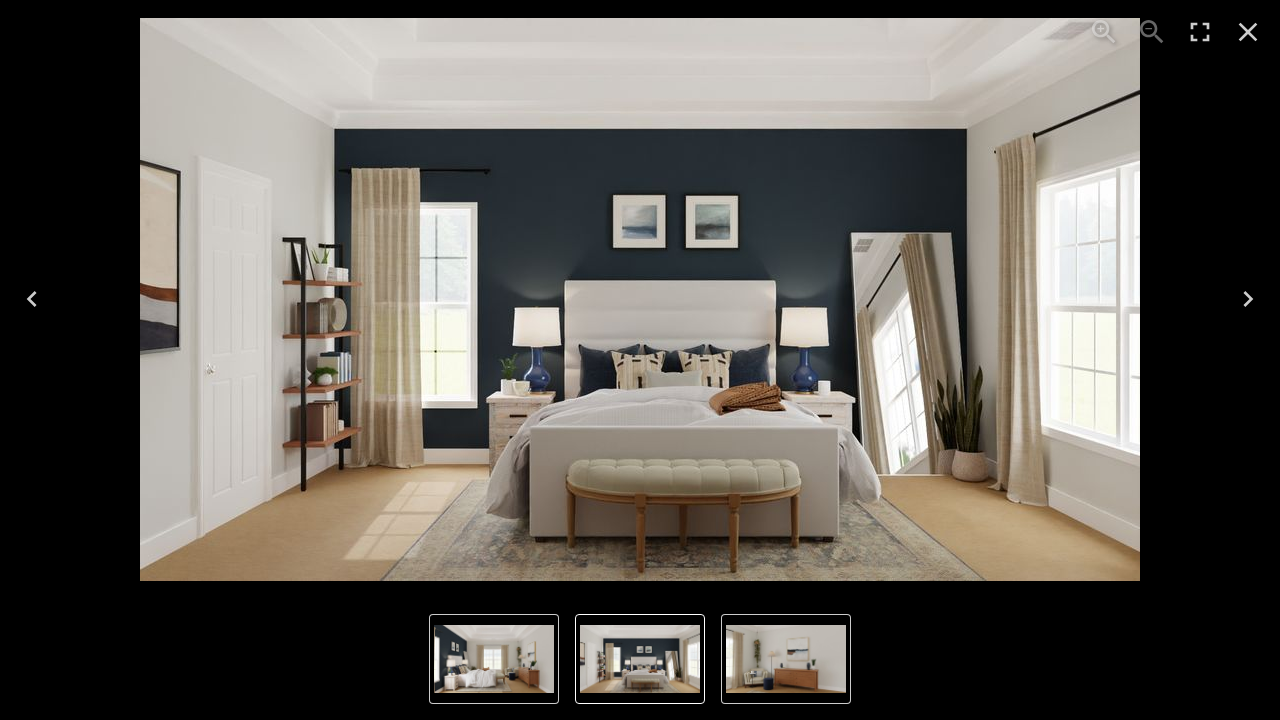 click at bounding box center (1248, 32) 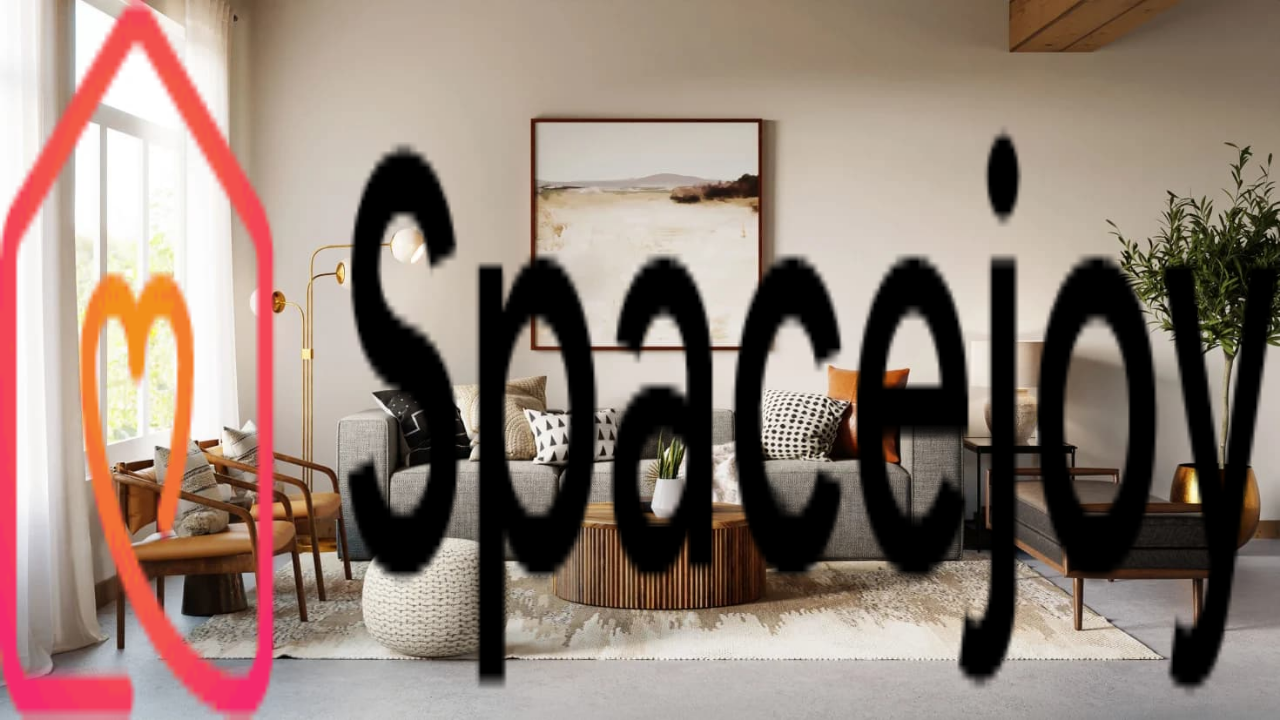 scroll, scrollTop: 0, scrollLeft: 0, axis: both 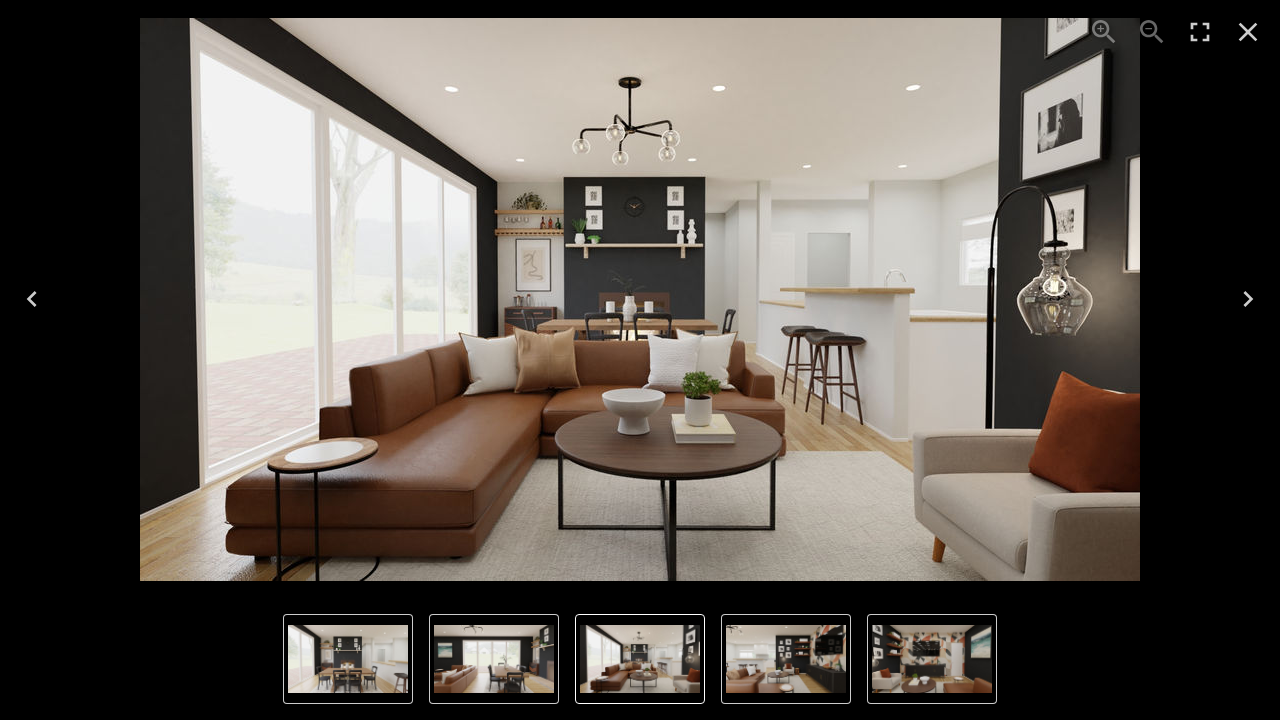 click at bounding box center [1248, 32] 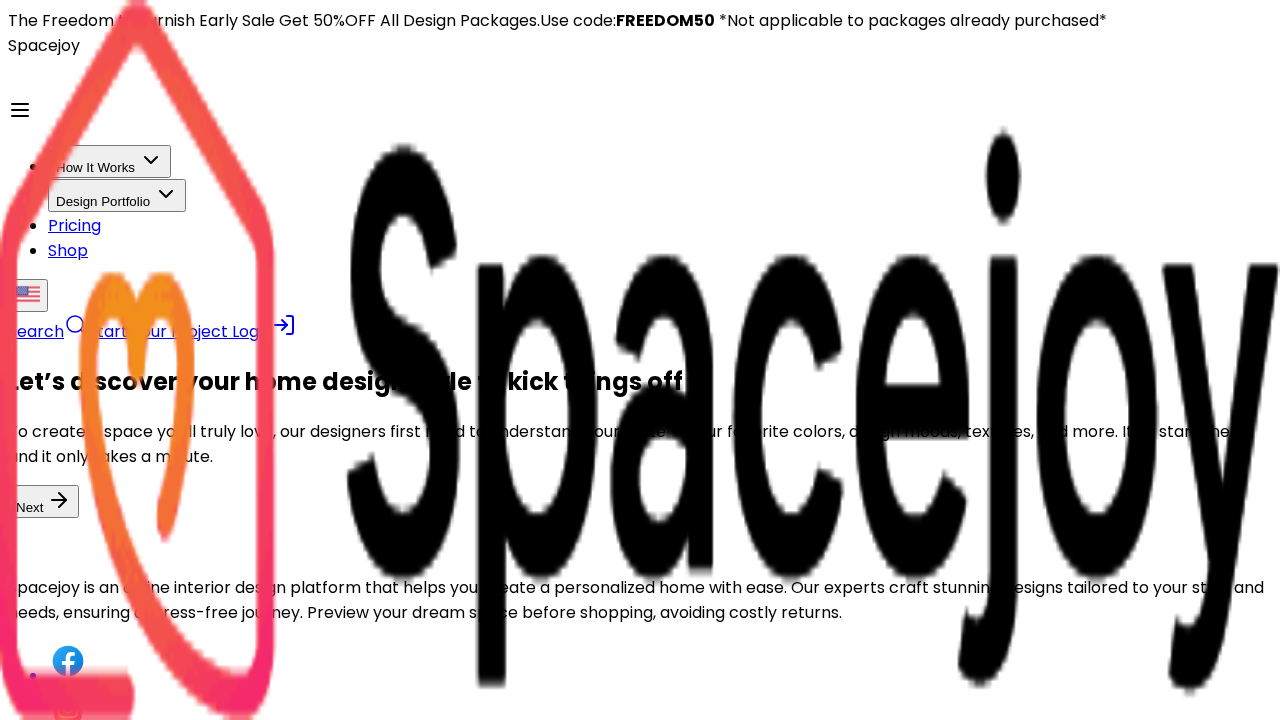 scroll, scrollTop: 0, scrollLeft: 0, axis: both 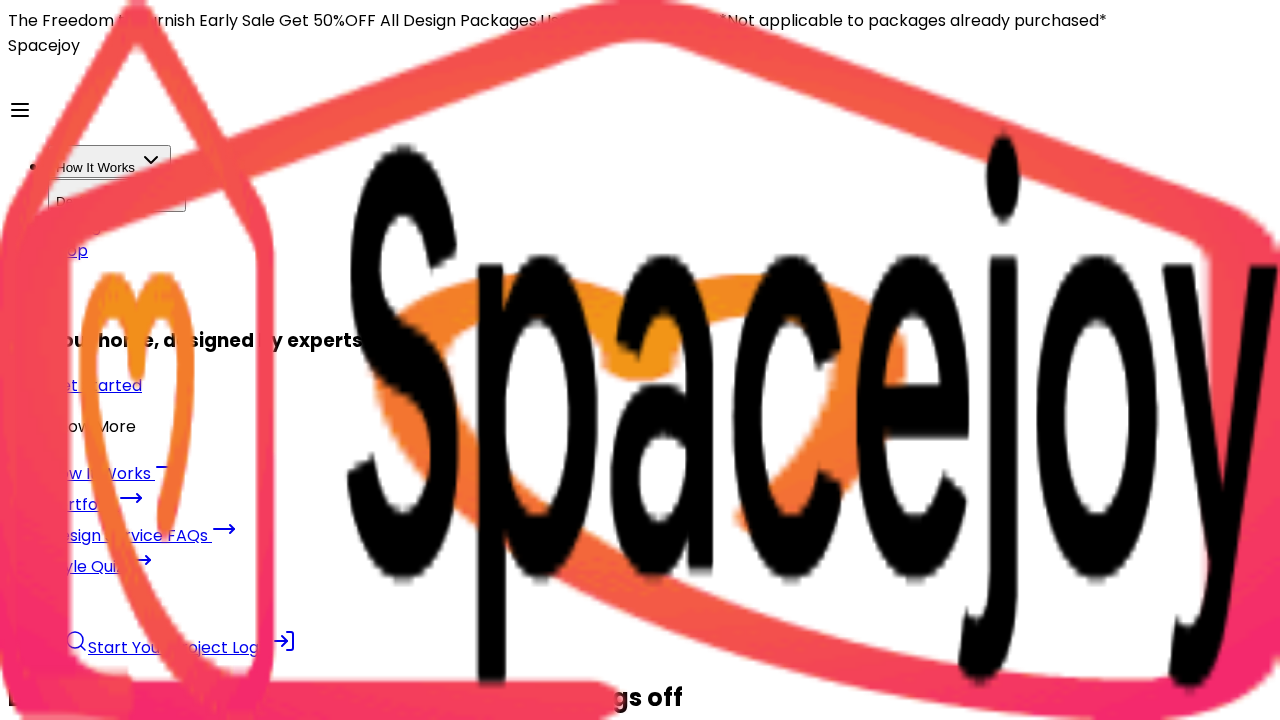 click on "Style Quiz" at bounding box center (100, 566) 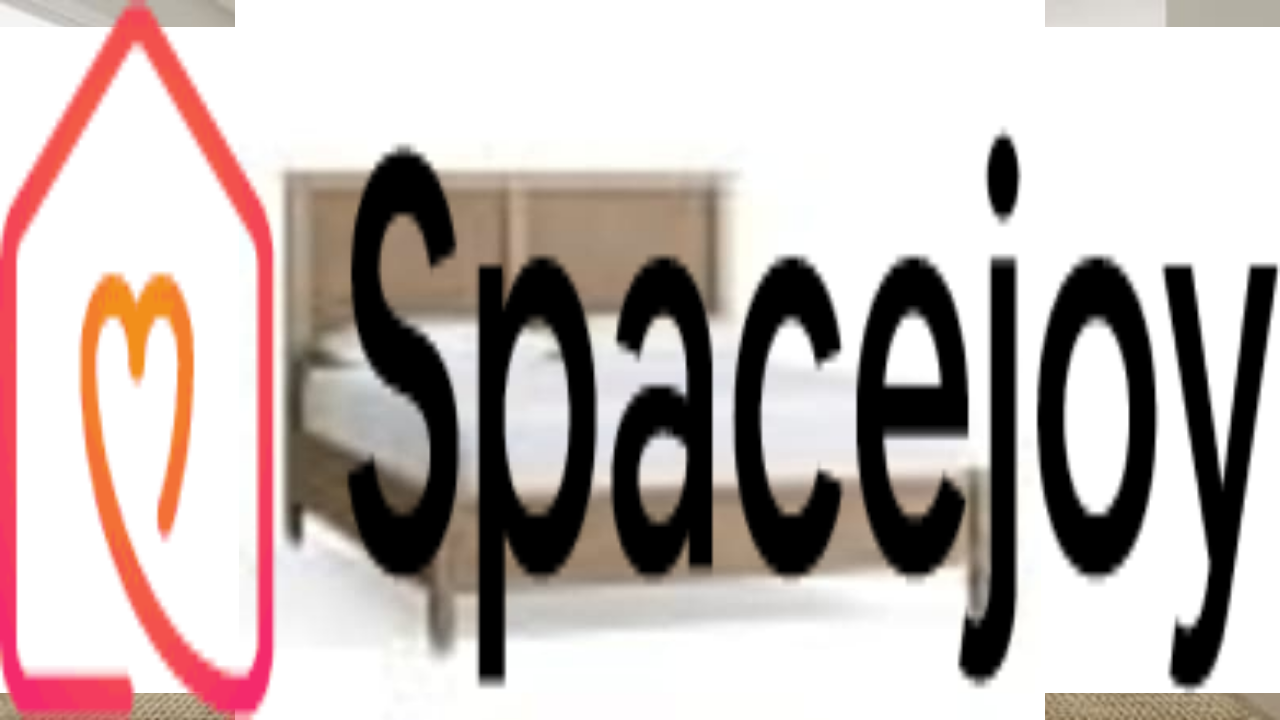 scroll, scrollTop: 0, scrollLeft: 0, axis: both 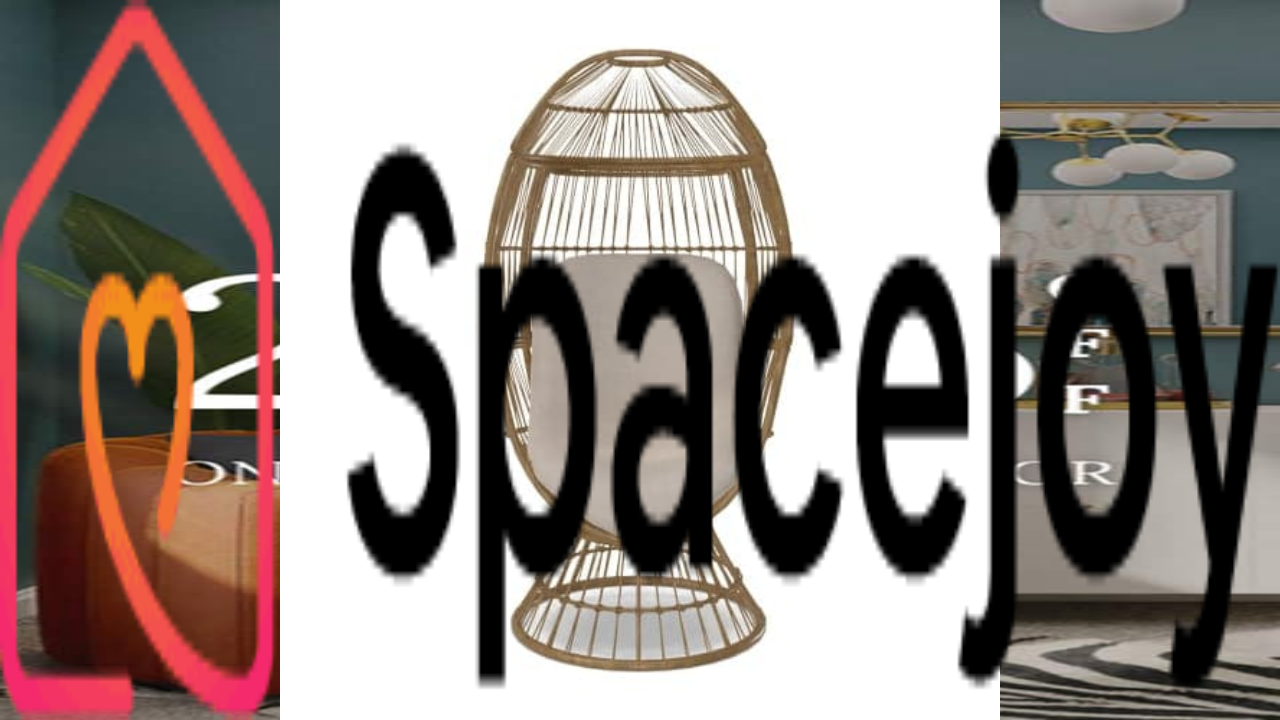 click on "Preview" at bounding box center [640, 434] 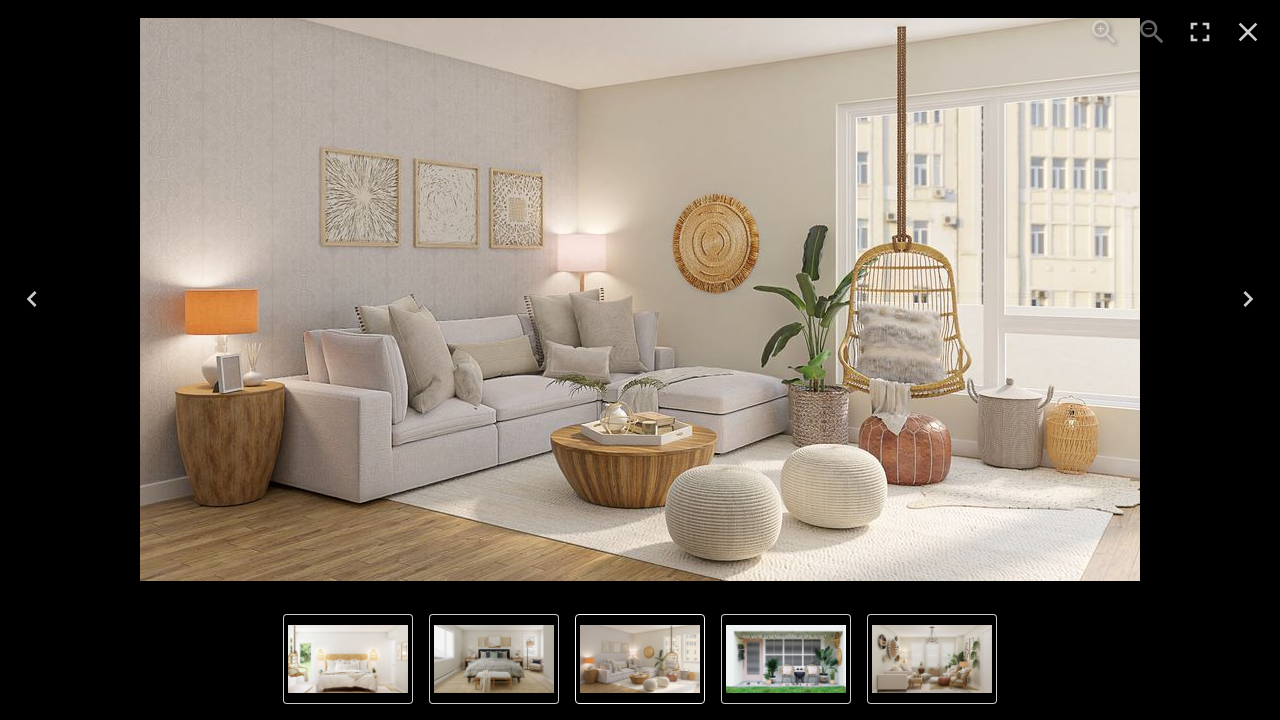 click at bounding box center [1248, 32] 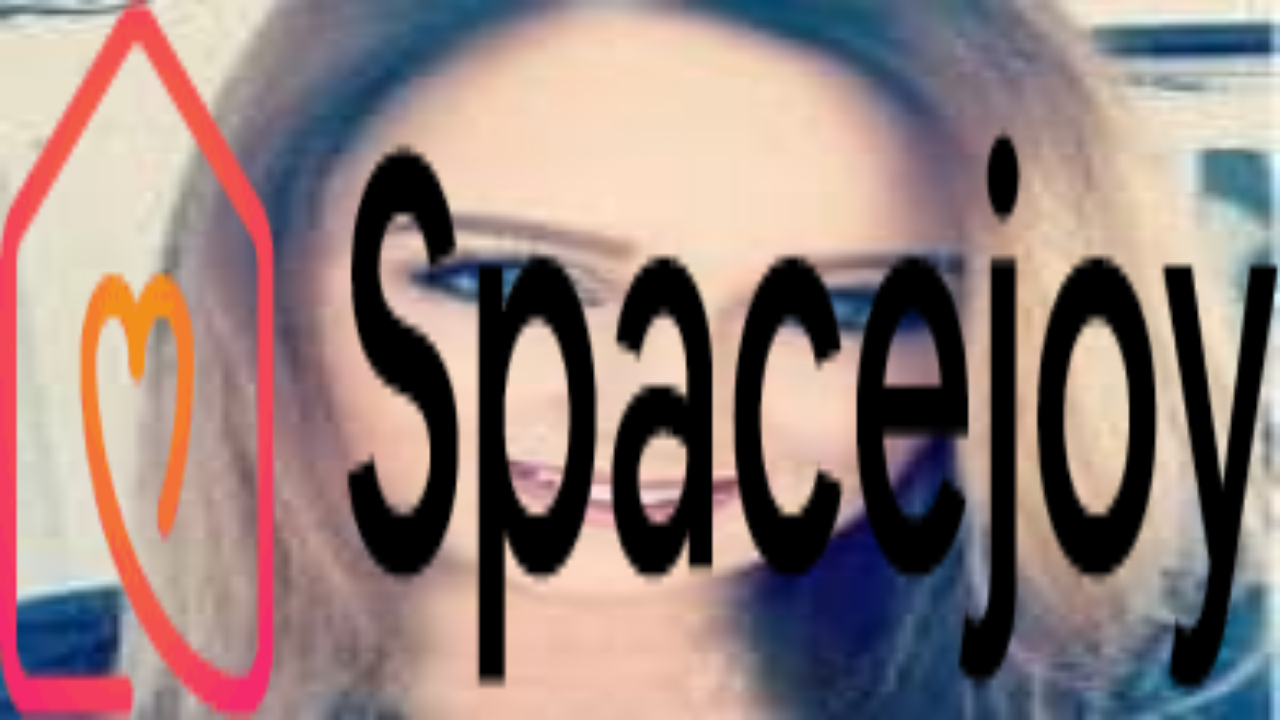 click at bounding box center (76, 325) 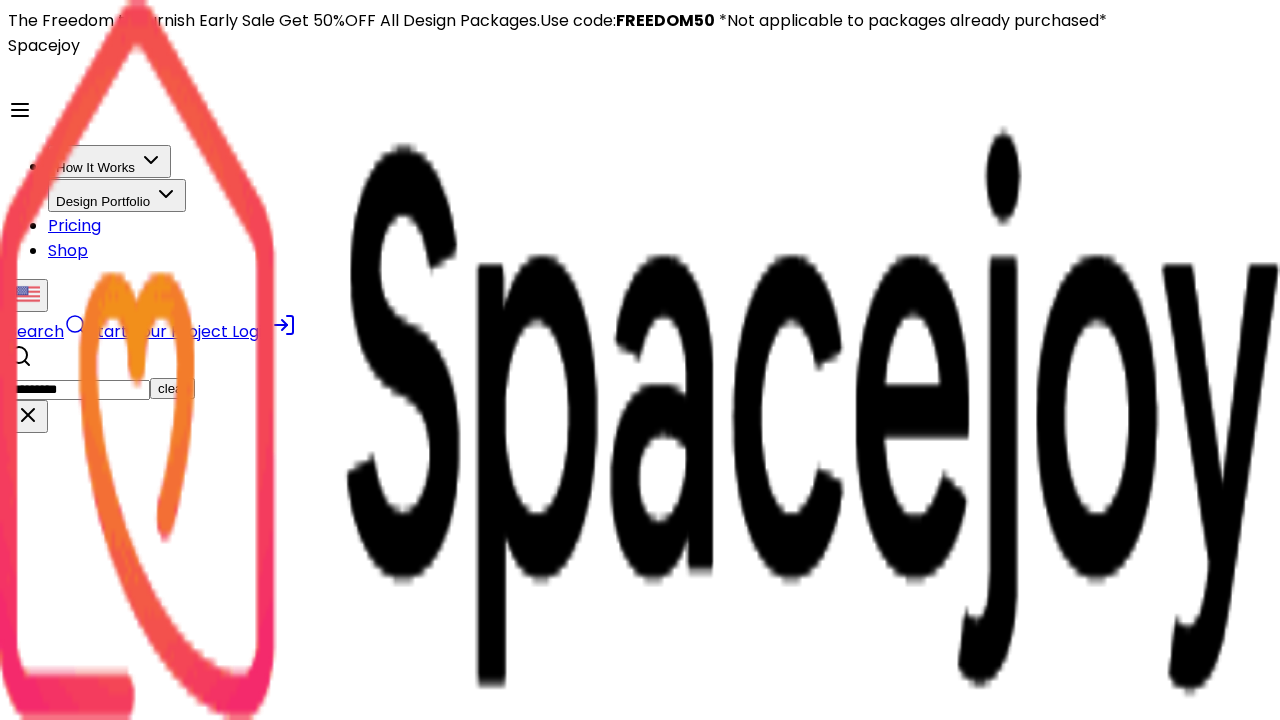 type on "*********" 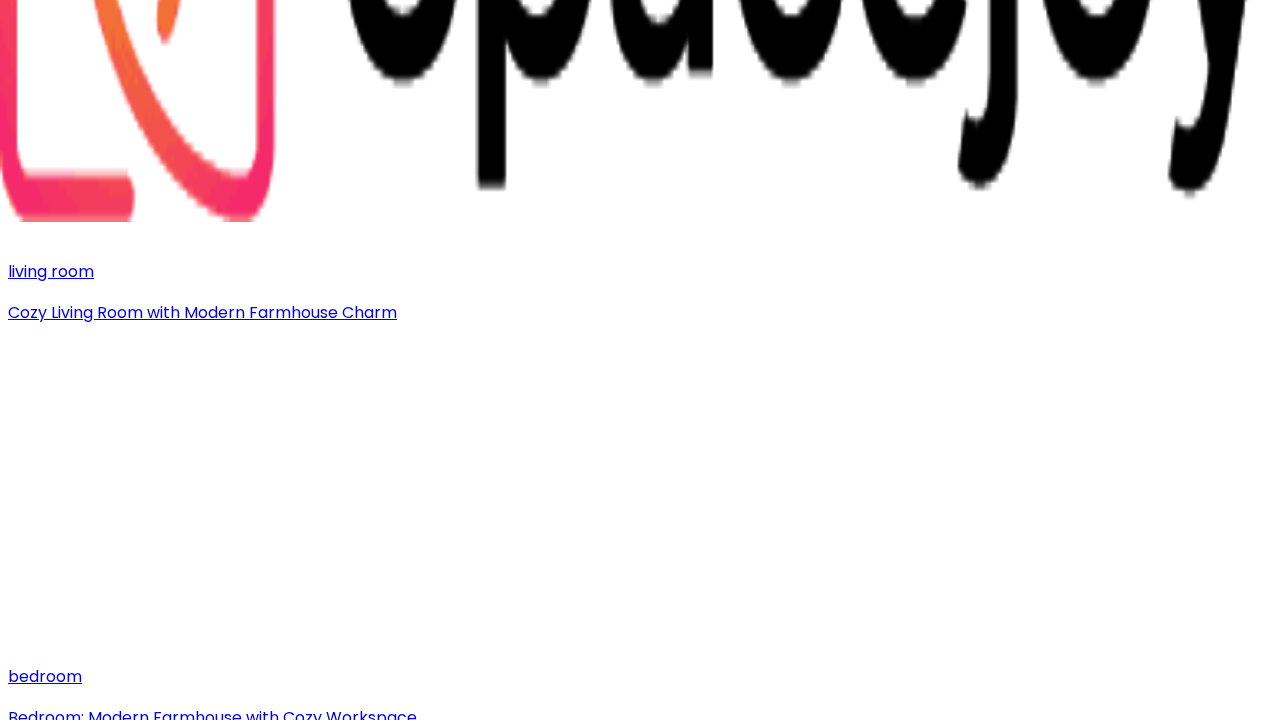 scroll, scrollTop: 846, scrollLeft: 0, axis: vertical 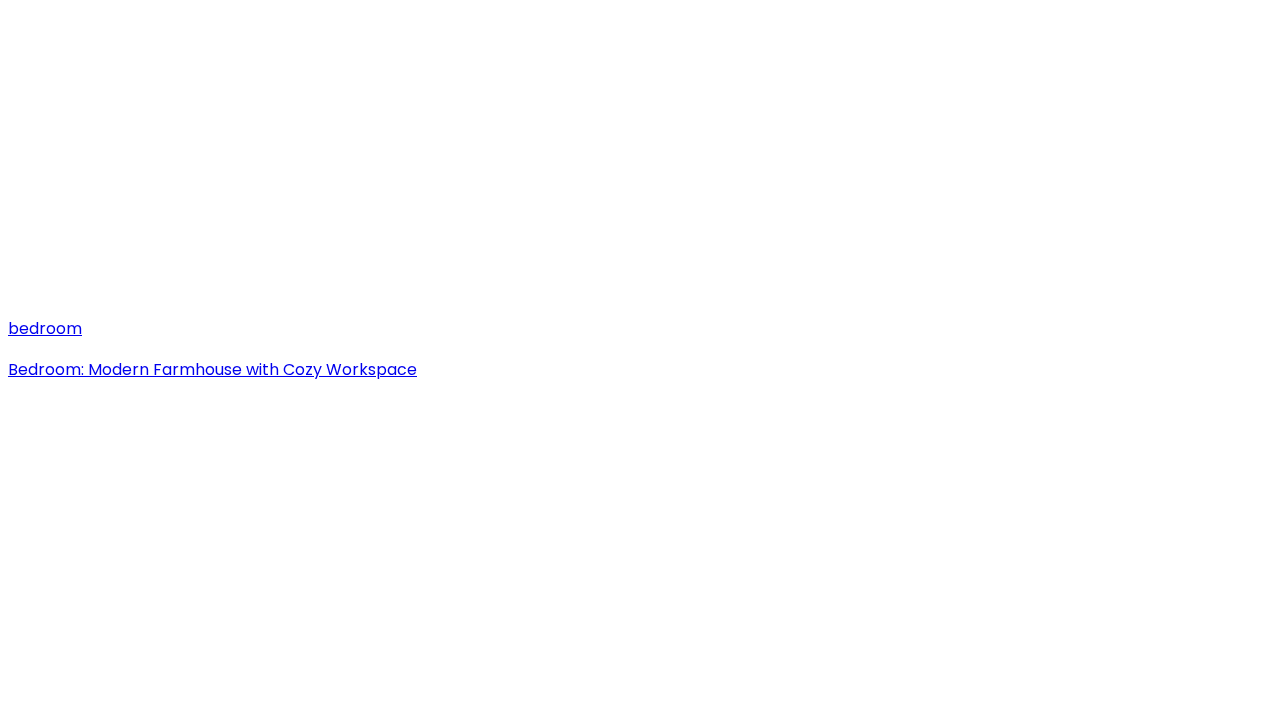 click on "Farmhouse Living Room with Neutral Tones" at bounding box center [640, 2799] 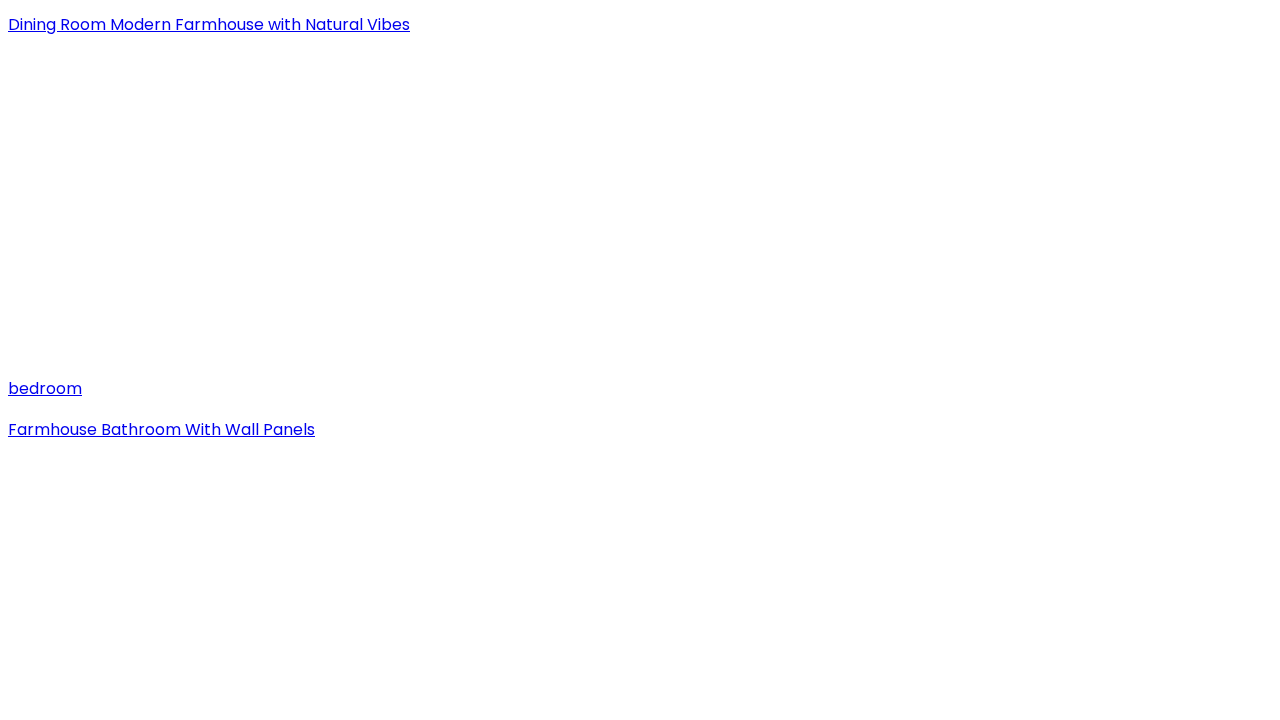 scroll, scrollTop: 2812, scrollLeft: 0, axis: vertical 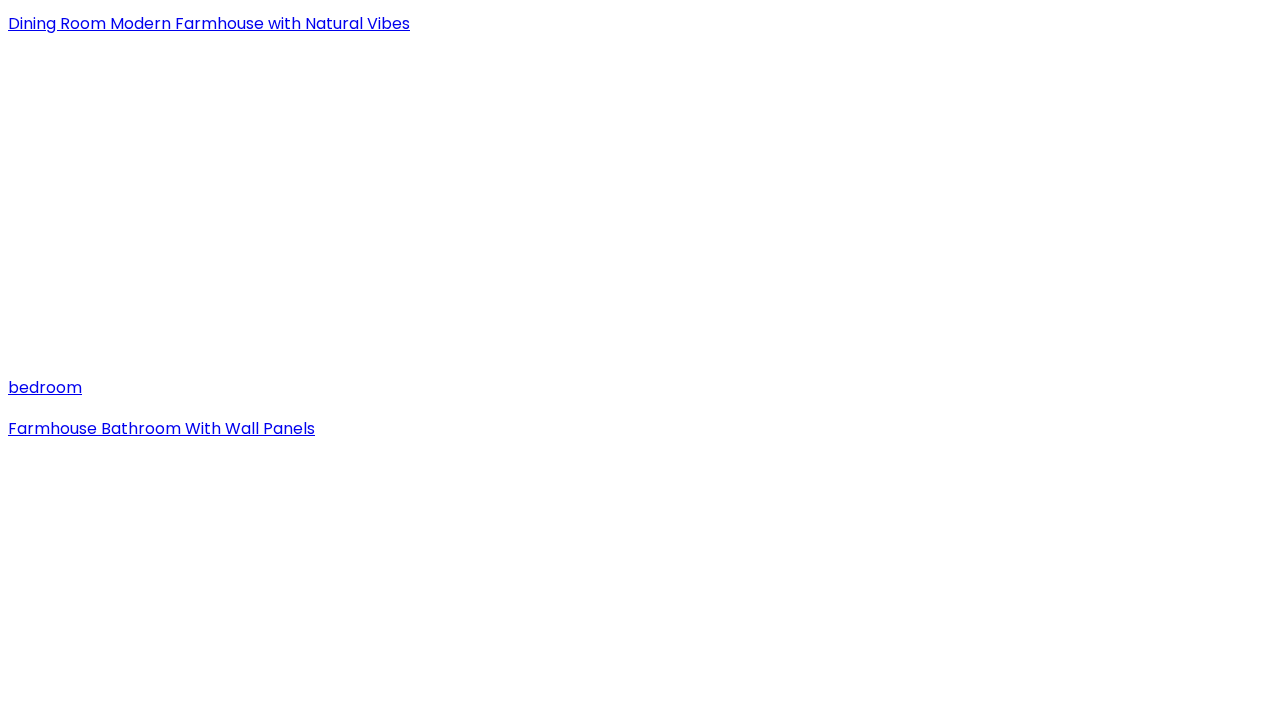 click on "2" at bounding box center [52, 9834] 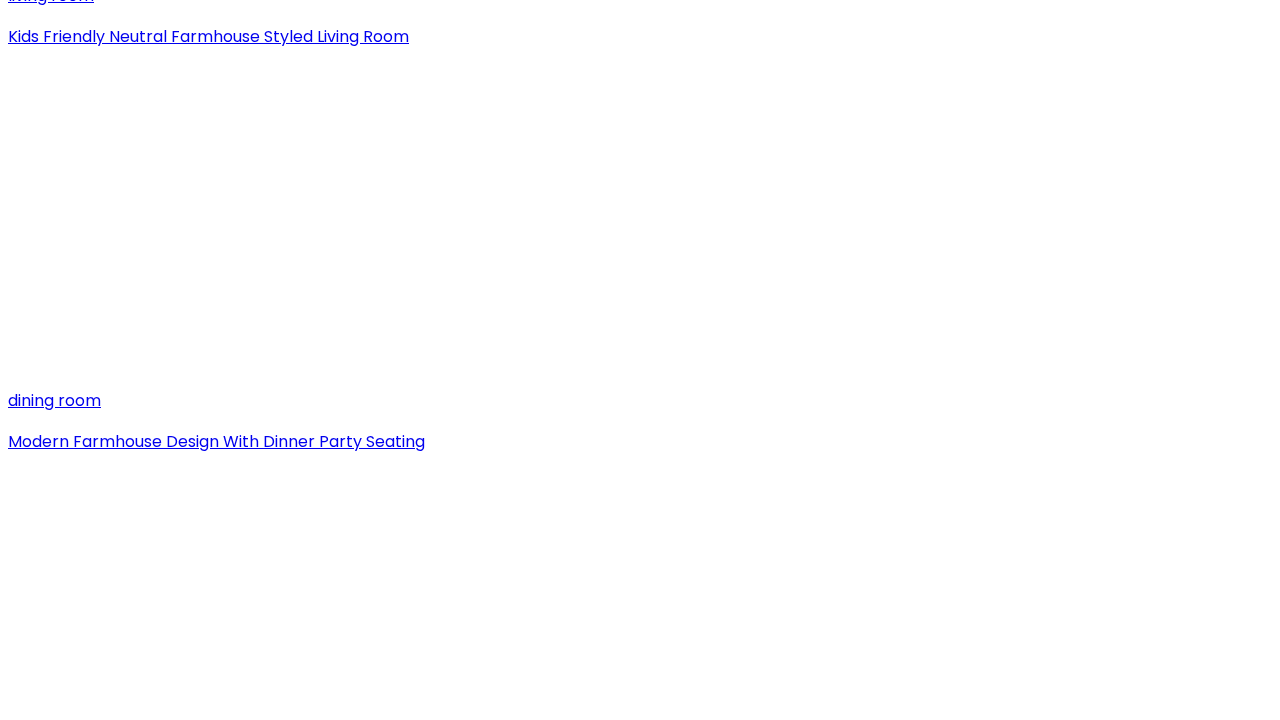 scroll, scrollTop: 2466, scrollLeft: 0, axis: vertical 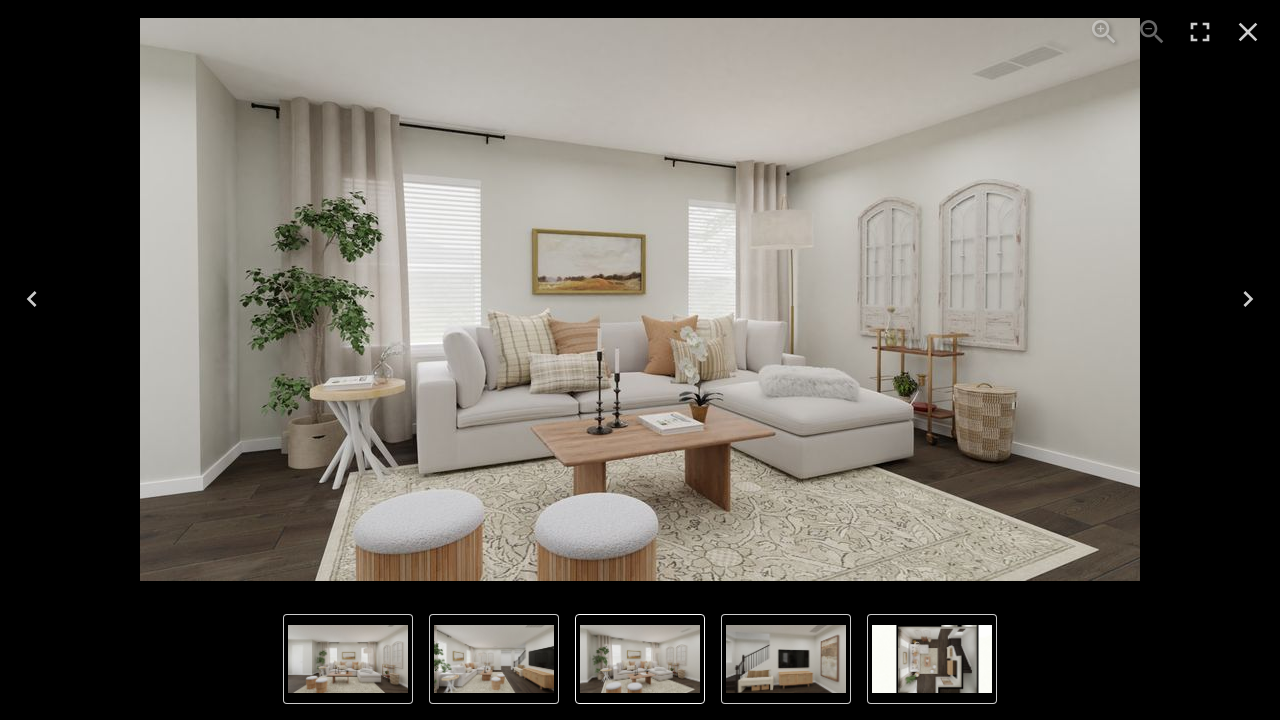 click at bounding box center (1248, 32) 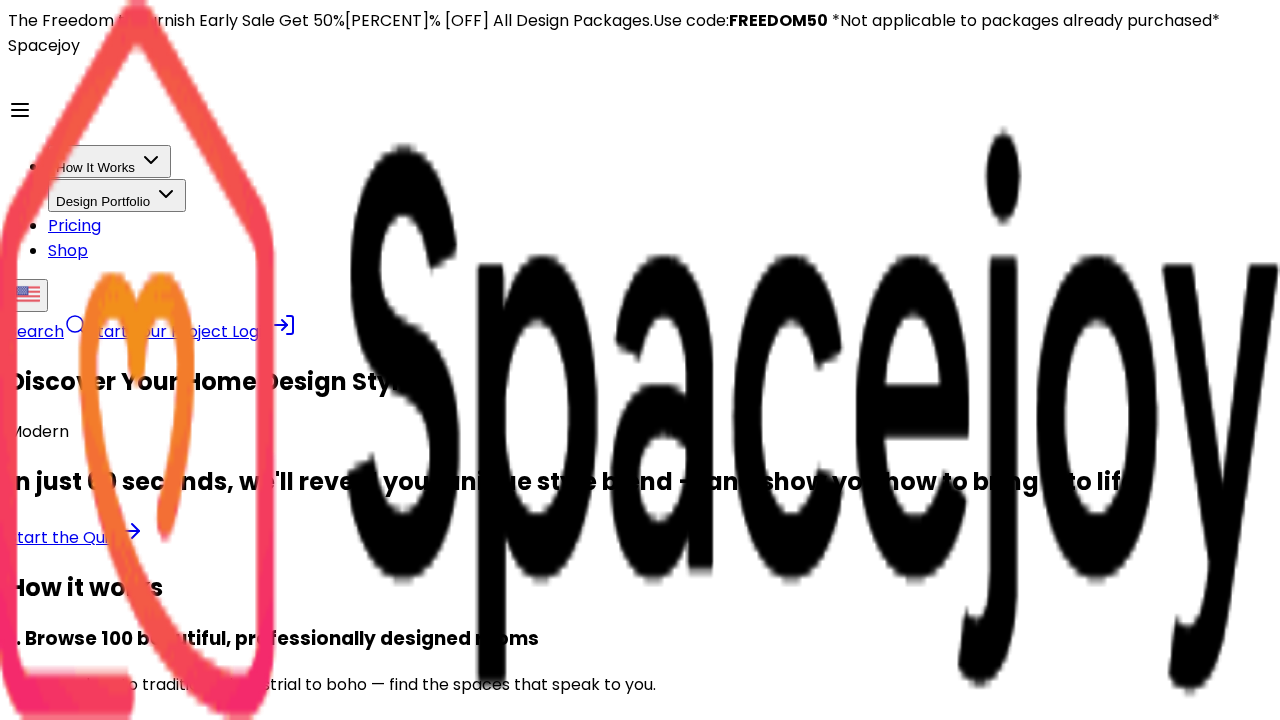 scroll, scrollTop: 0, scrollLeft: 0, axis: both 